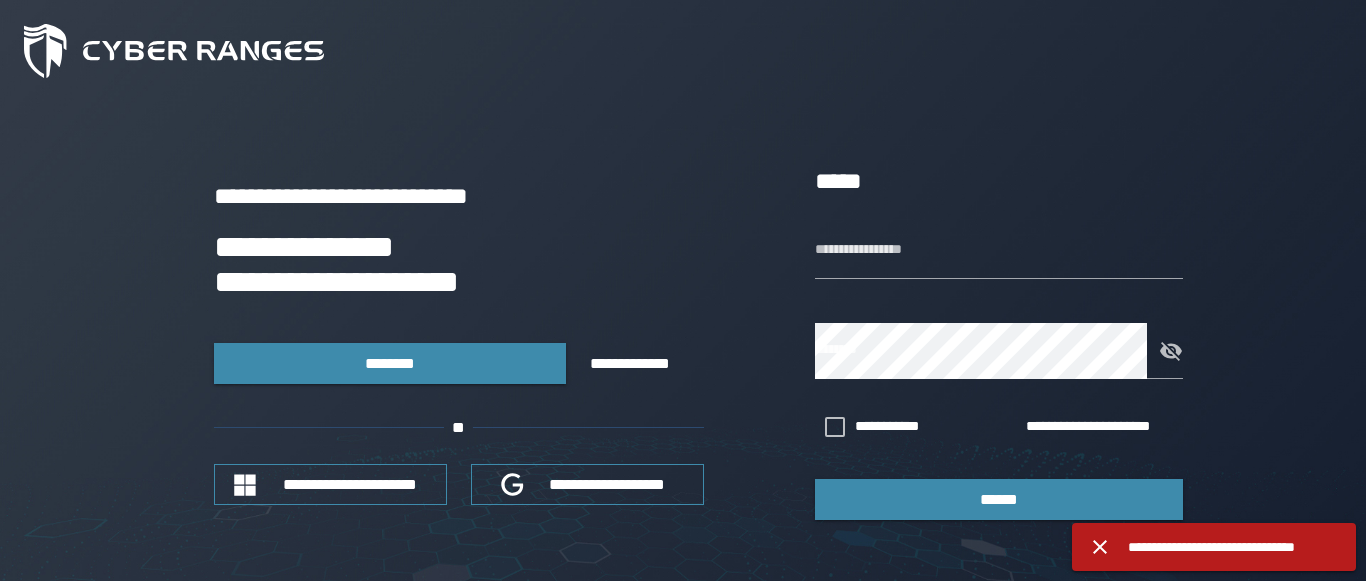 scroll, scrollTop: 0, scrollLeft: 0, axis: both 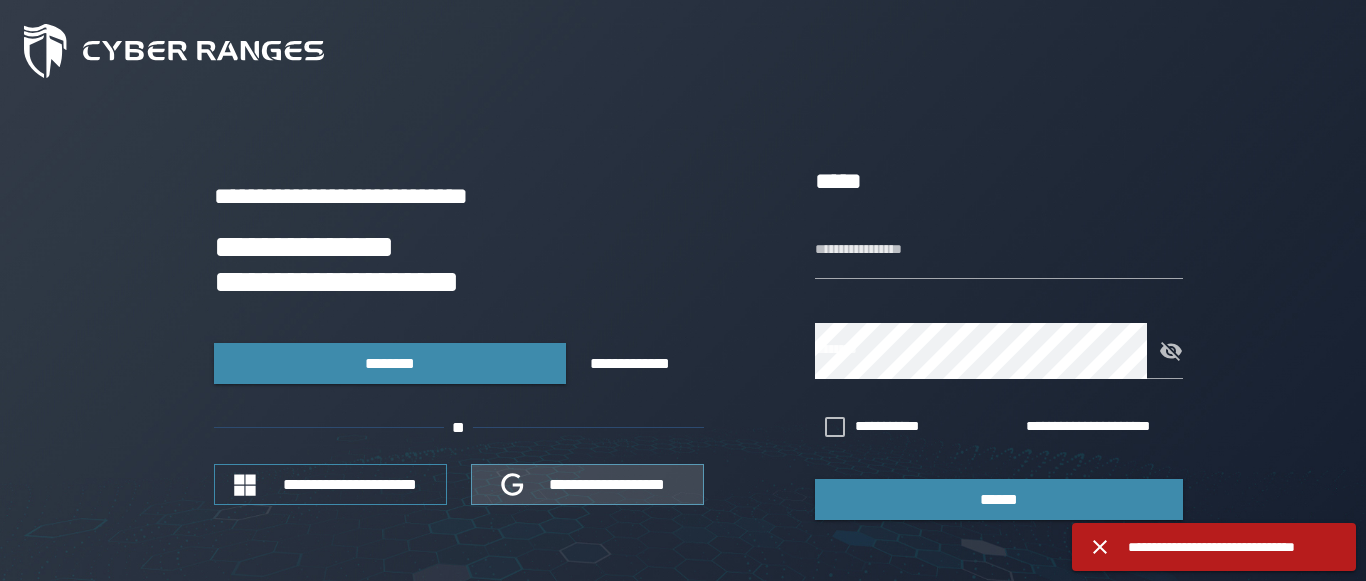 click on "**********" at bounding box center (608, 484) 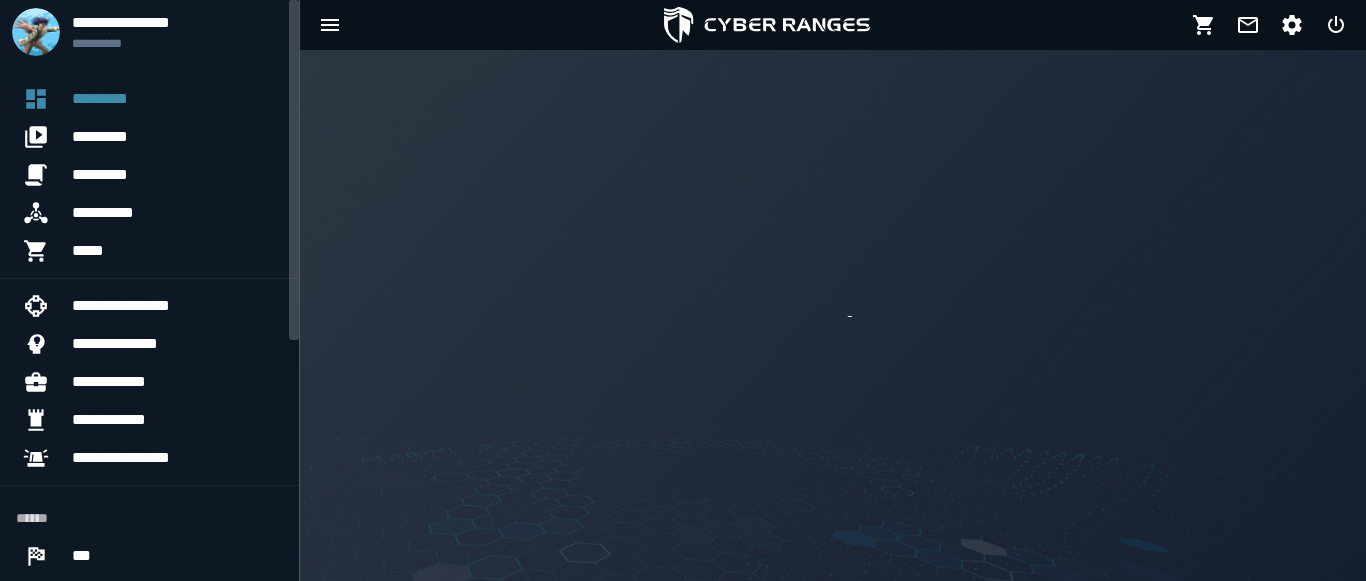 scroll, scrollTop: 0, scrollLeft: 0, axis: both 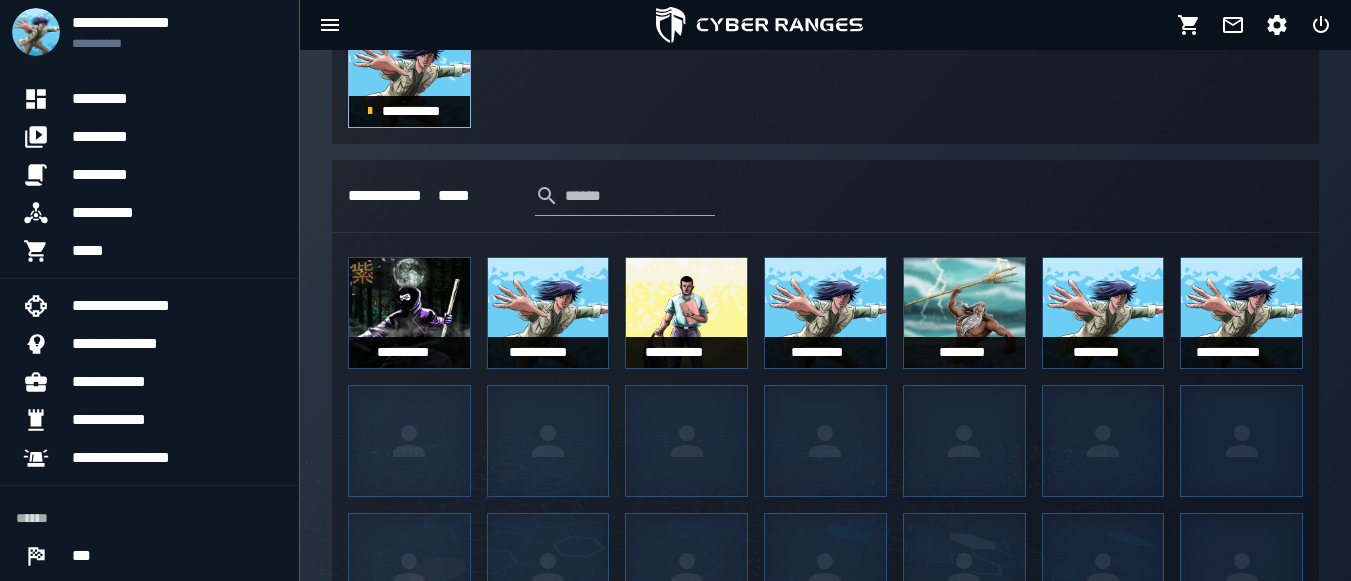 click 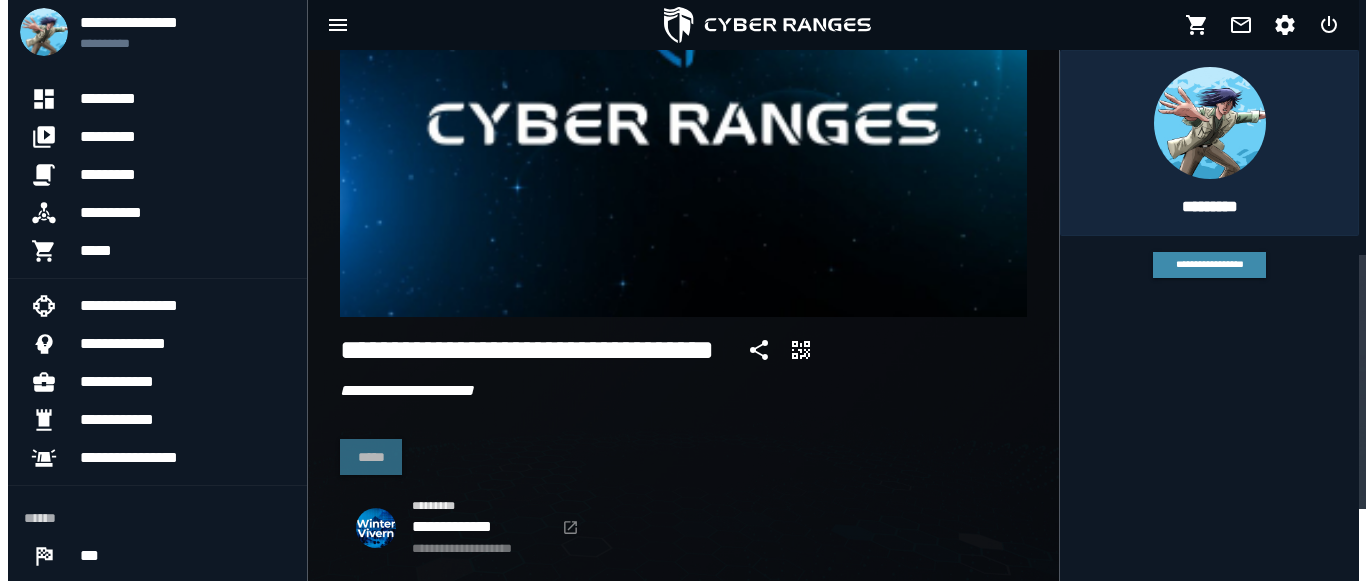 scroll, scrollTop: 0, scrollLeft: 0, axis: both 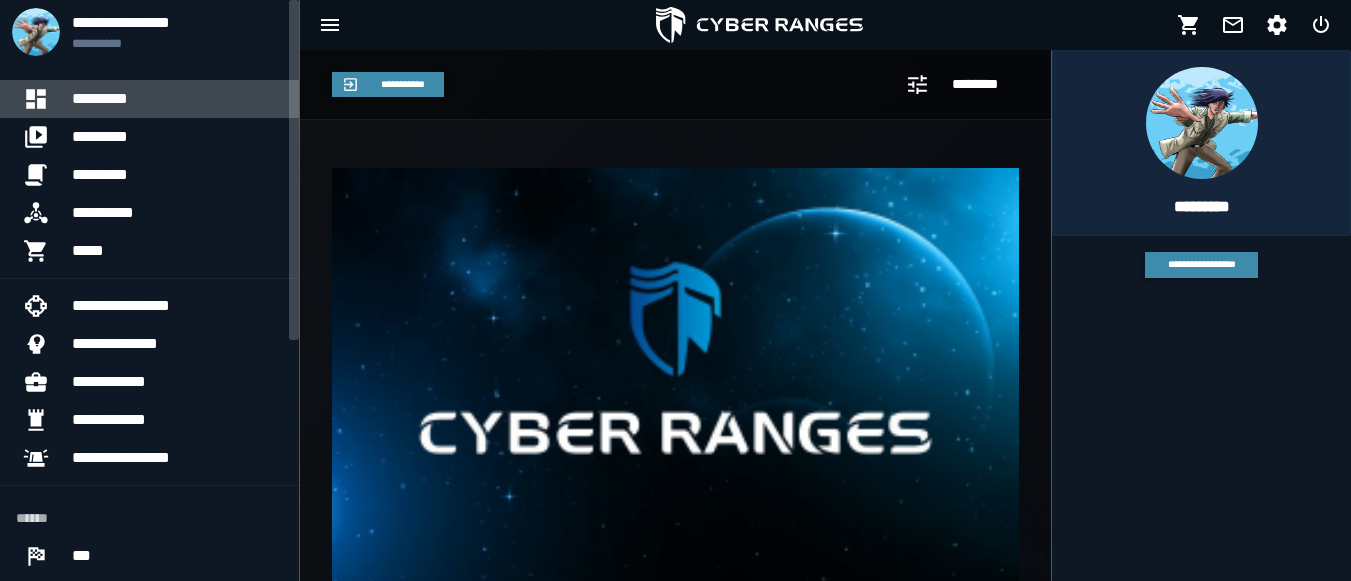 click on "*********" at bounding box center (177, 99) 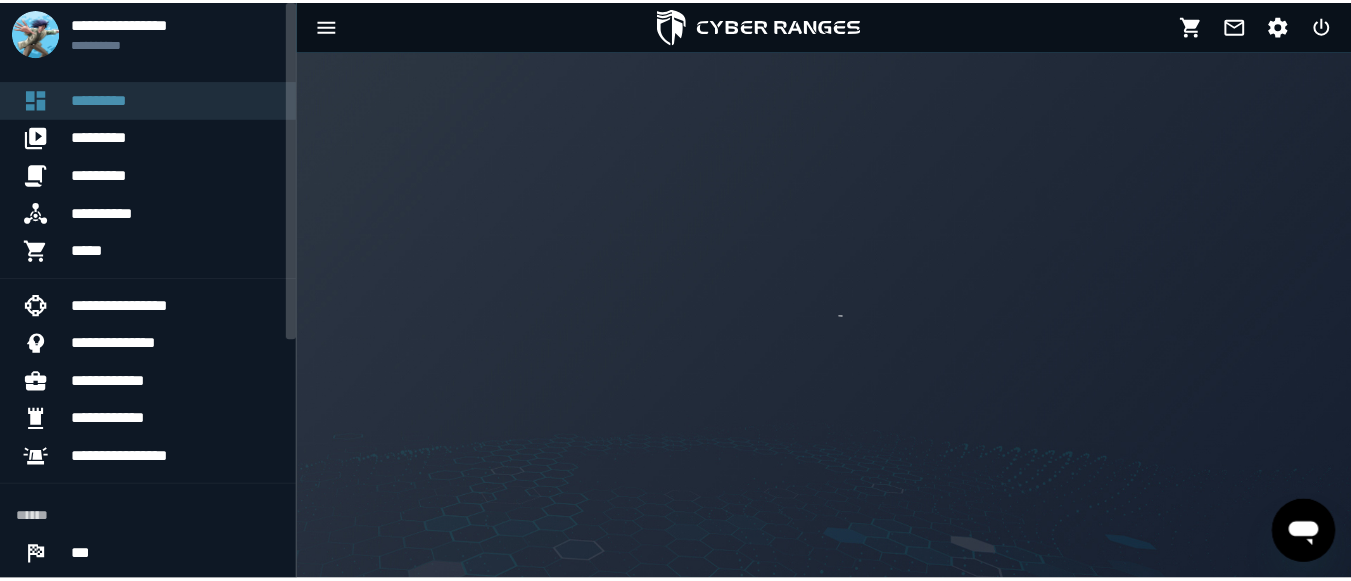 scroll, scrollTop: 0, scrollLeft: 0, axis: both 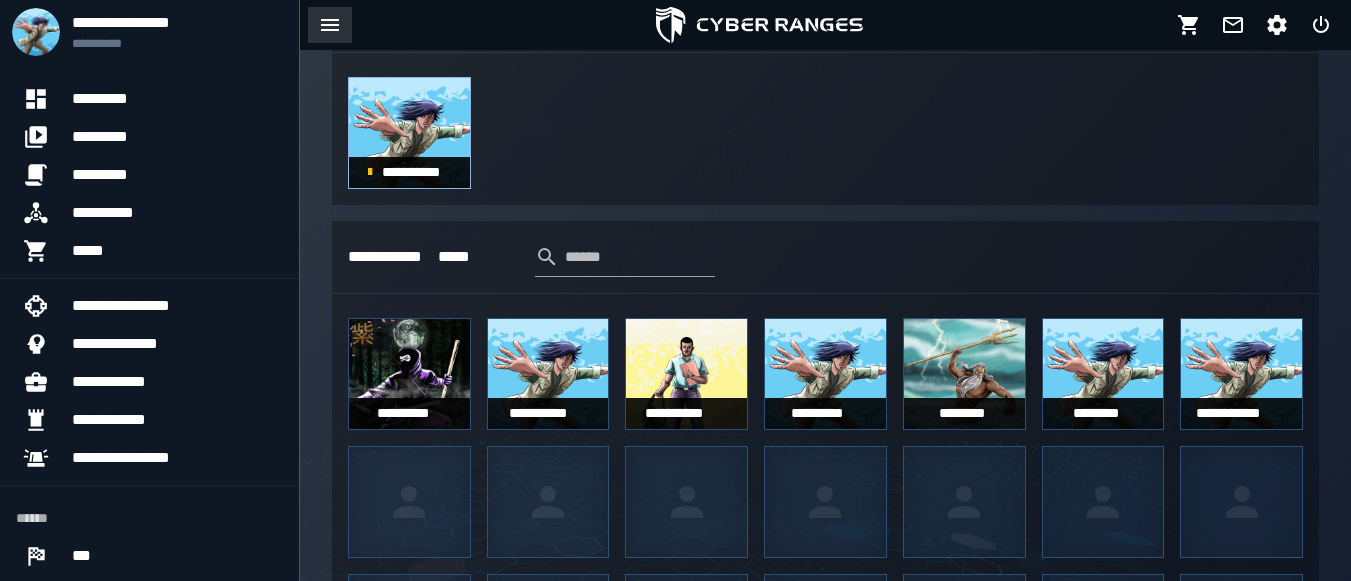 click 